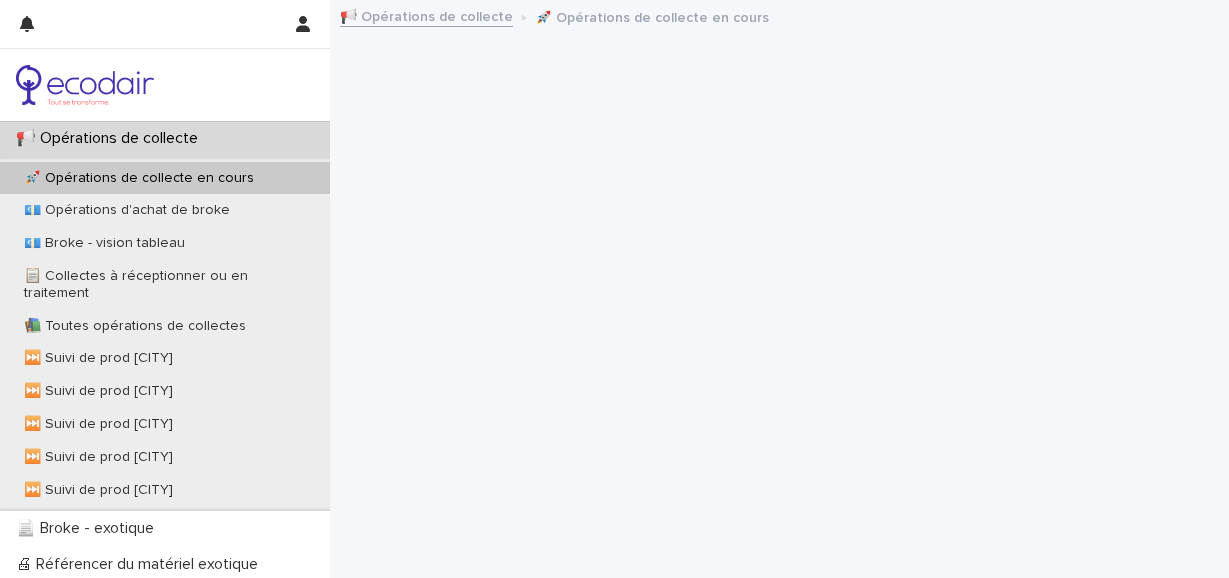 scroll, scrollTop: 0, scrollLeft: 0, axis: both 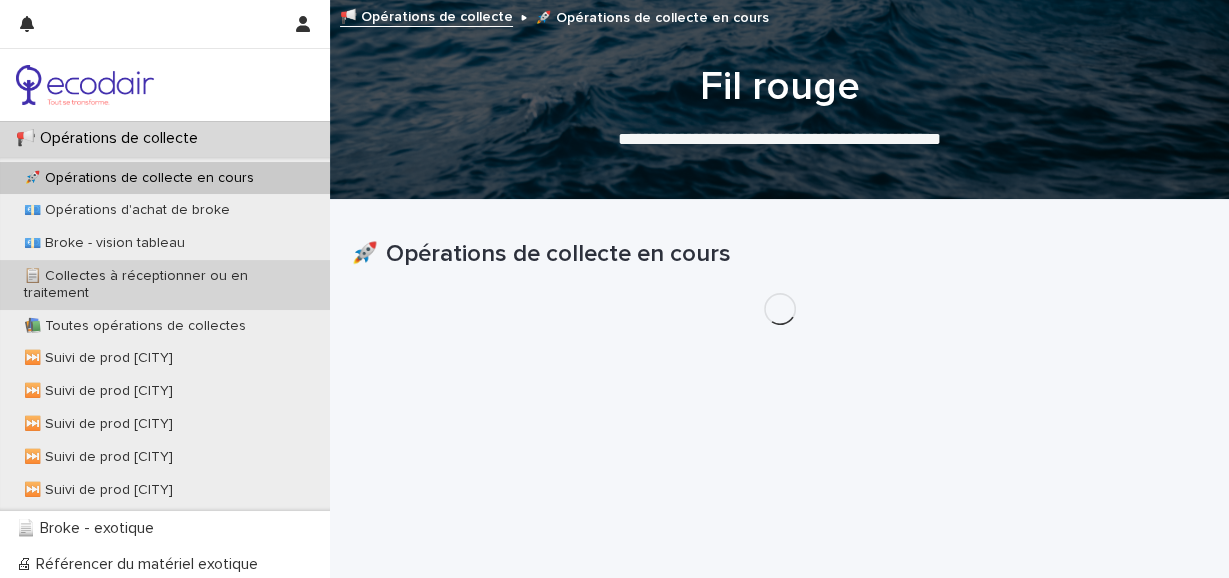 drag, startPoint x: 657, startPoint y: 454, endPoint x: 273, endPoint y: 270, distance: 425.80746 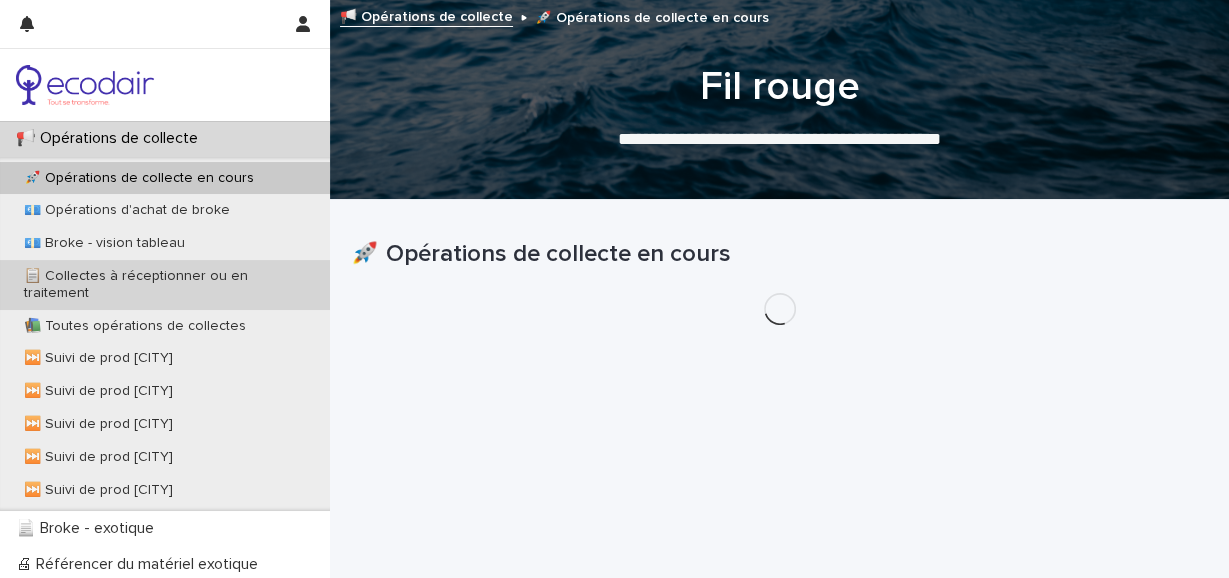 click on "Loading... Saving… Loading... Saving… 🚀 Opérations de collecte en cours" at bounding box center (779, 364) 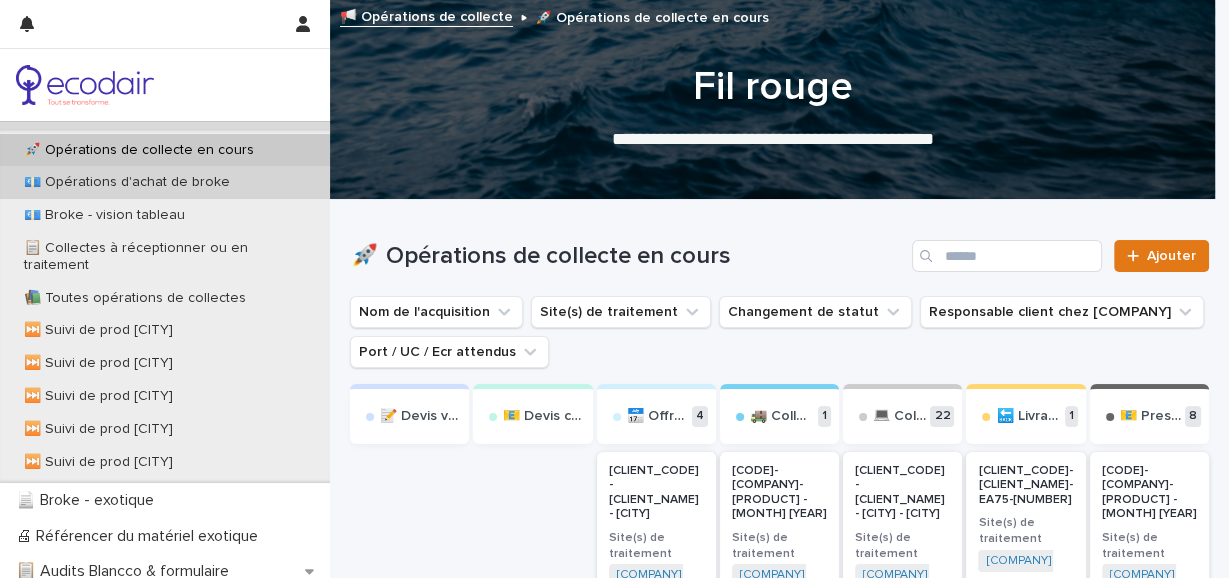 scroll, scrollTop: 0, scrollLeft: 0, axis: both 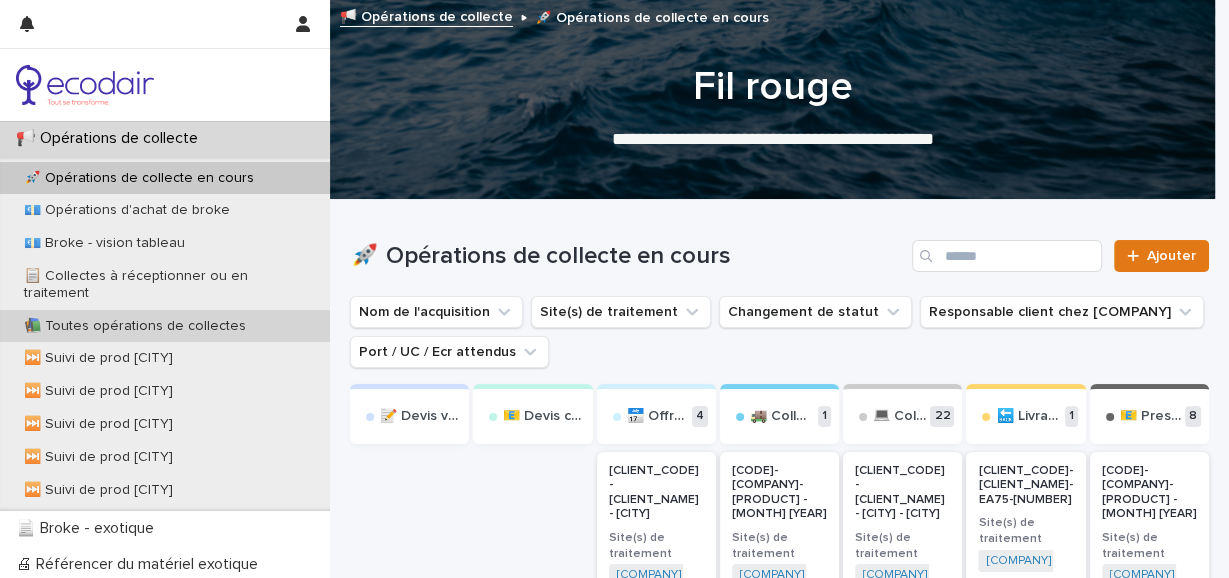 click on "📚 Toutes opérations de collectes" at bounding box center [135, 326] 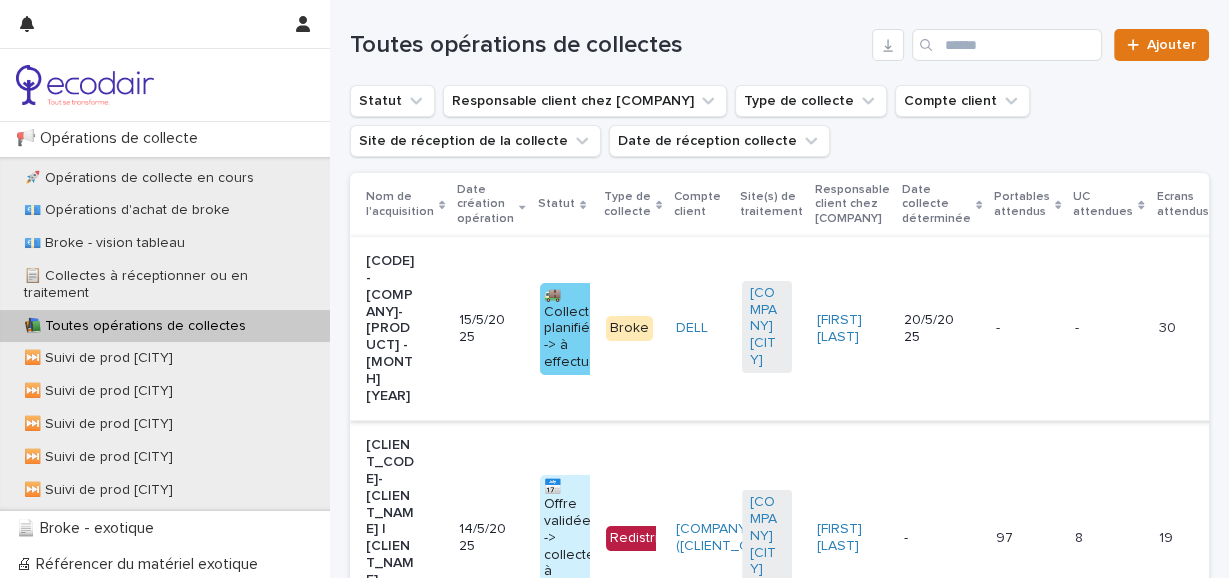 scroll, scrollTop: 259, scrollLeft: 0, axis: vertical 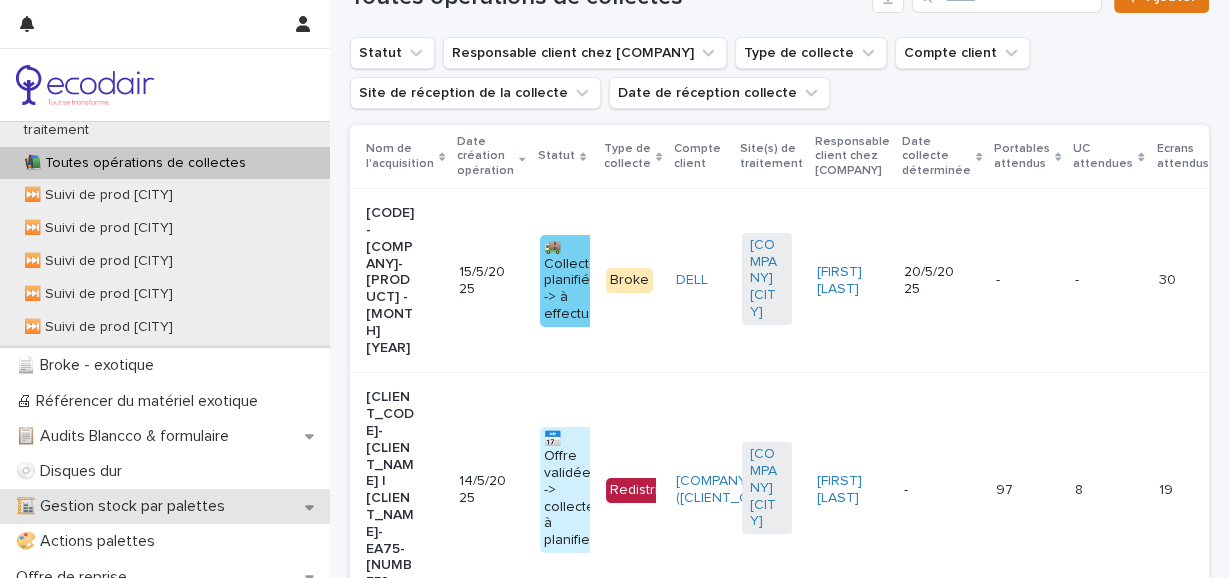 click 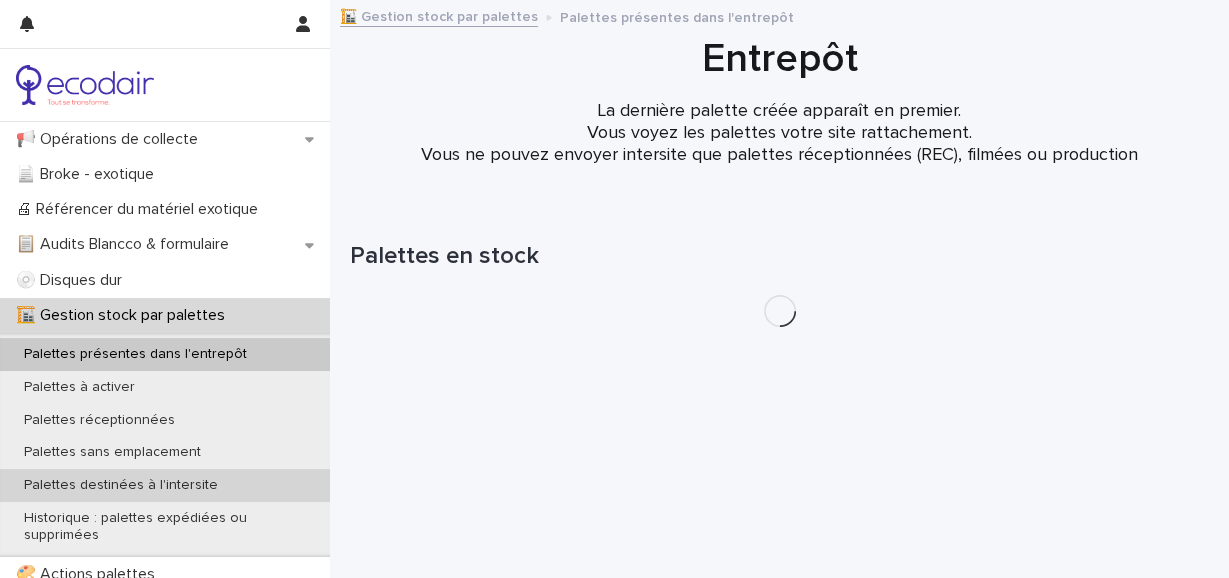 scroll, scrollTop: 0, scrollLeft: 0, axis: both 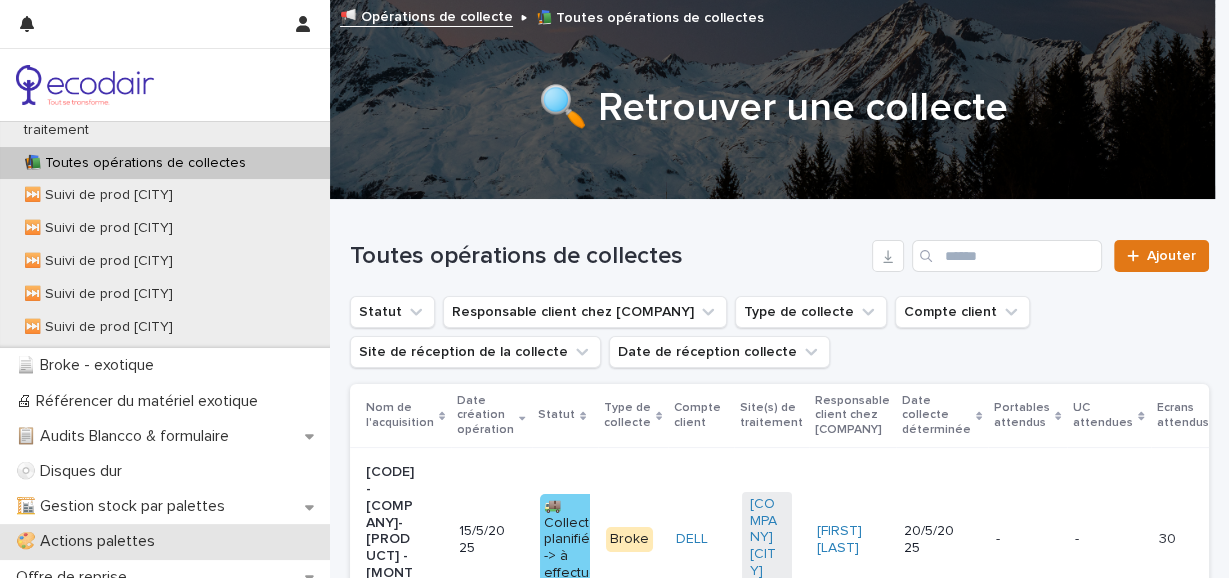click on "🎨 Actions palettes" at bounding box center (89, 541) 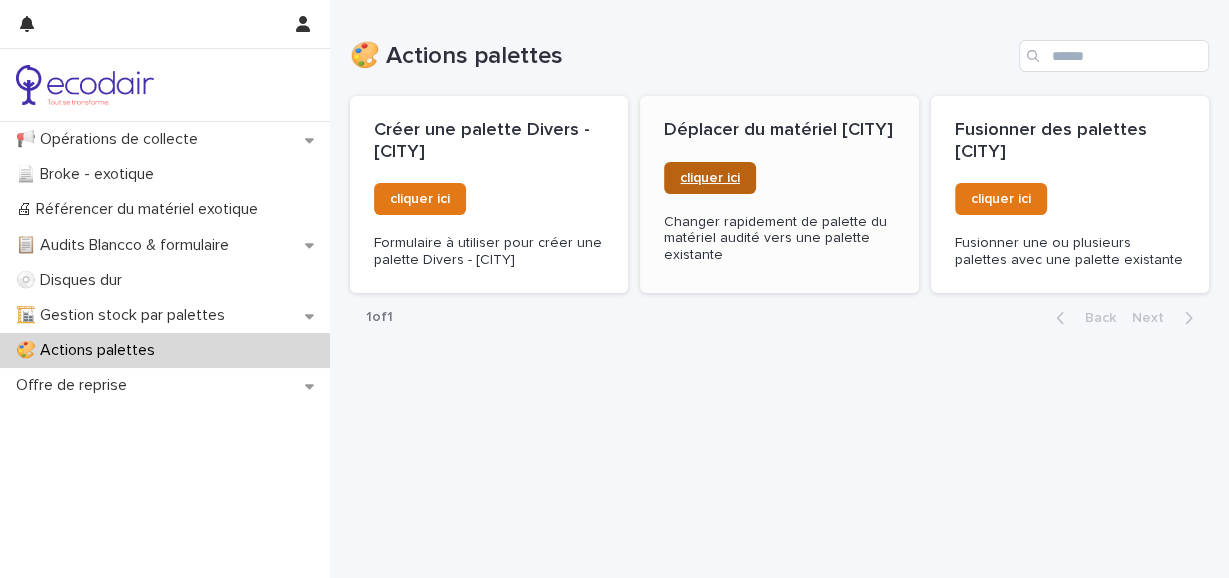 click on "cliquer ici" at bounding box center [710, 178] 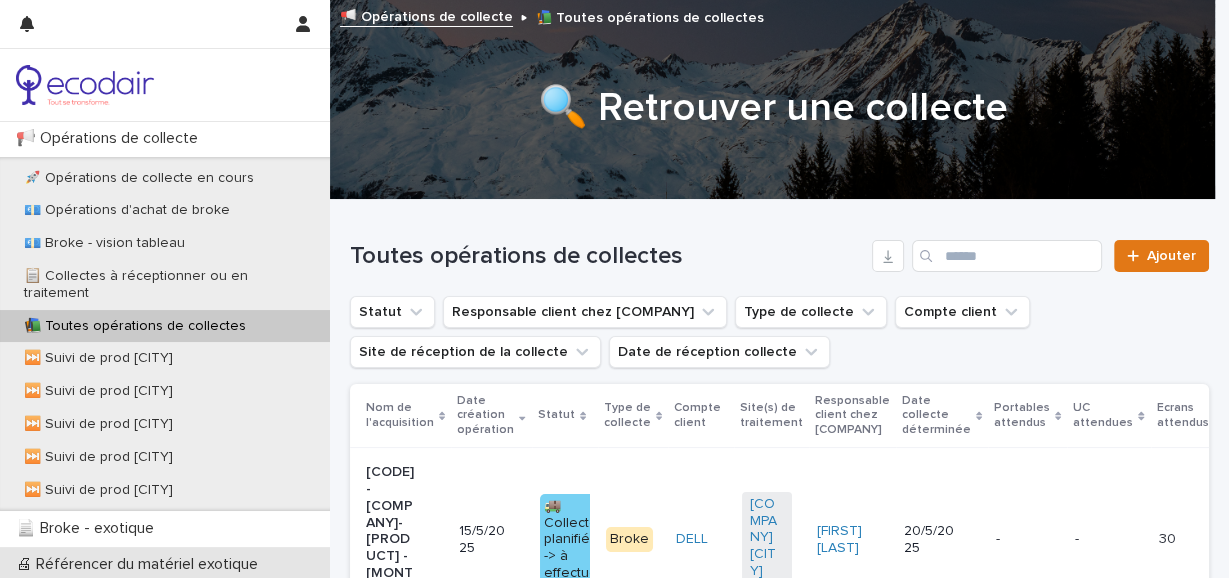 scroll, scrollTop: 163, scrollLeft: 0, axis: vertical 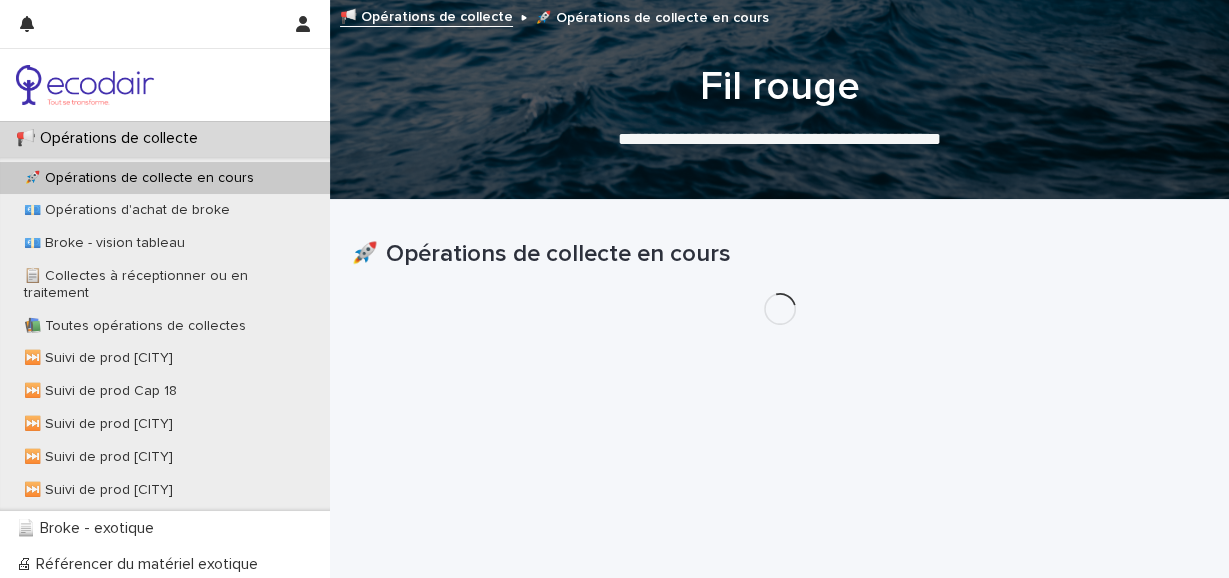 click on "📢 Opérations de collecte" at bounding box center (111, 138) 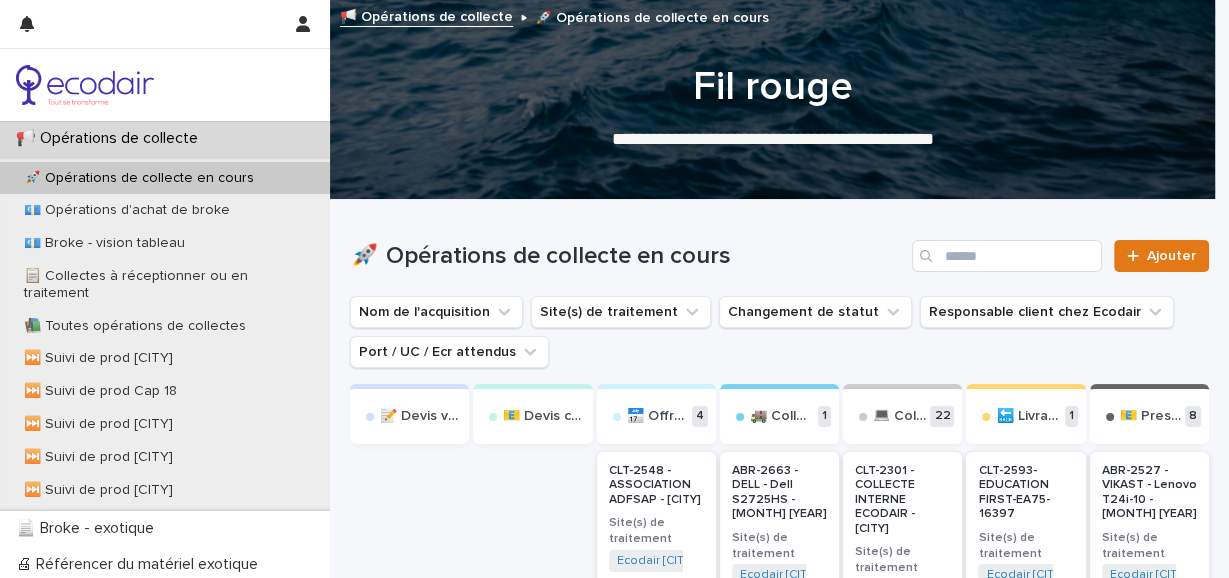 click on "🚀 Opérations de collecte en cours" at bounding box center [139, 178] 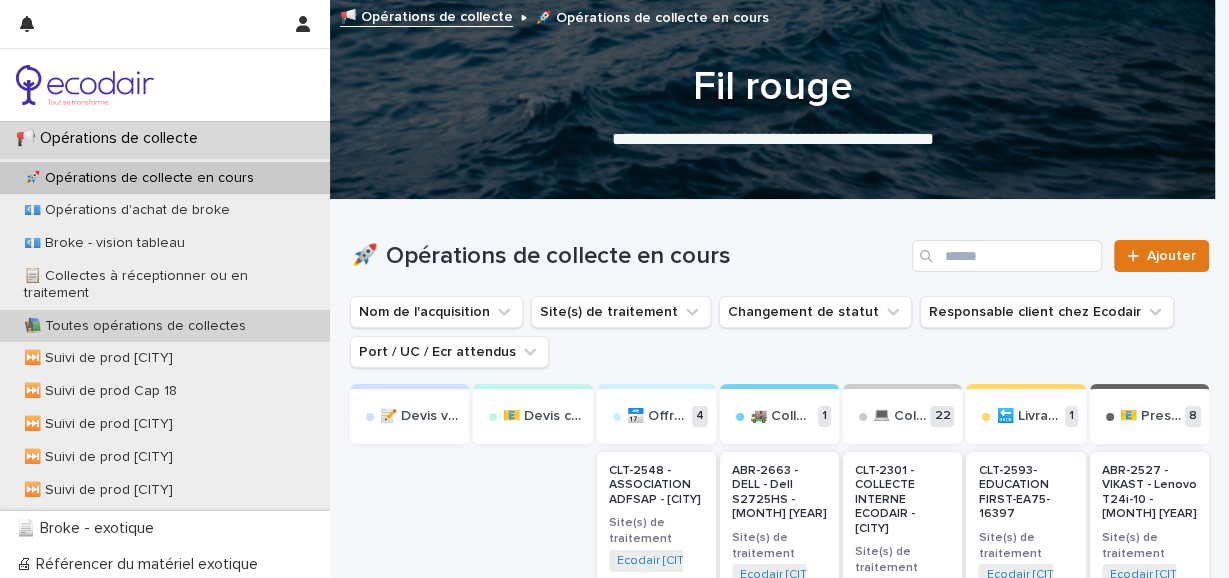 click on "📚 Toutes opérations de collectes" at bounding box center (135, 326) 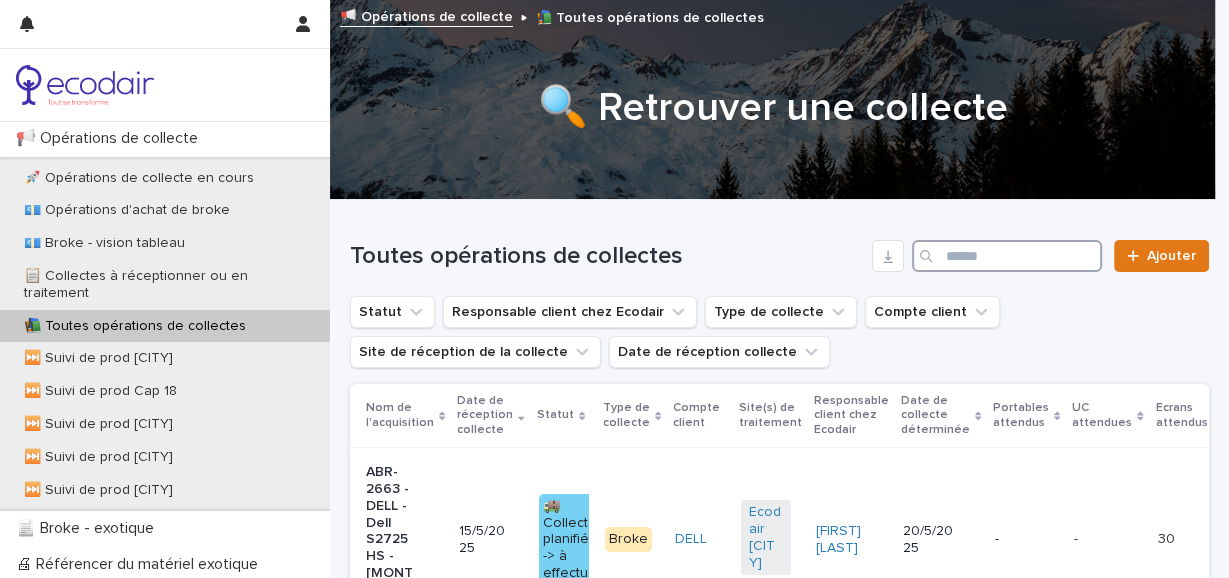 click at bounding box center [1007, 256] 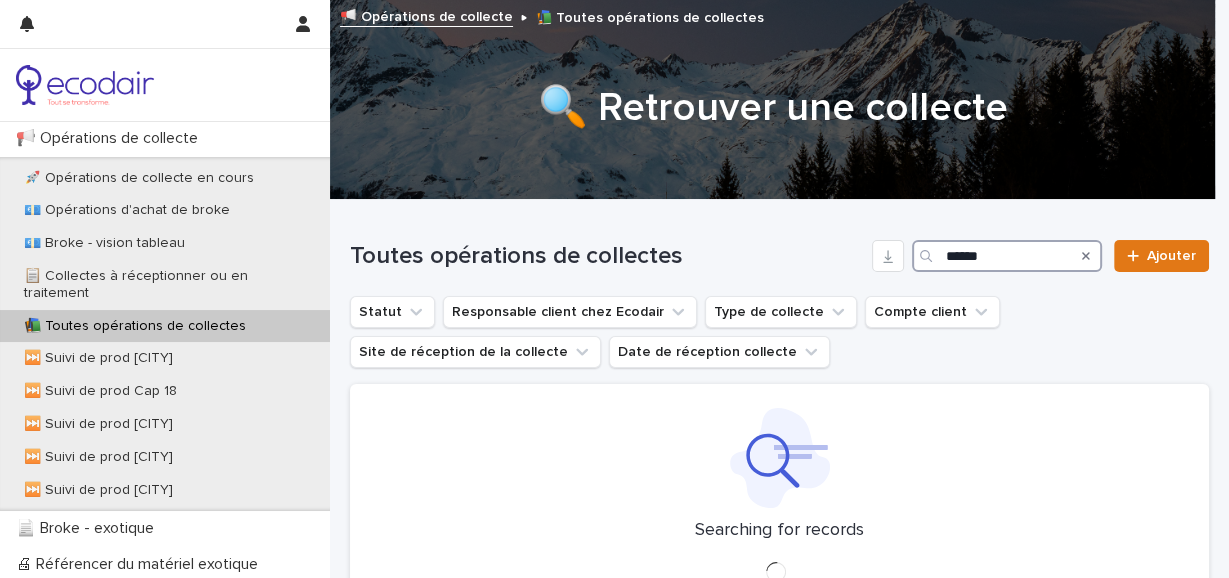 type on "******" 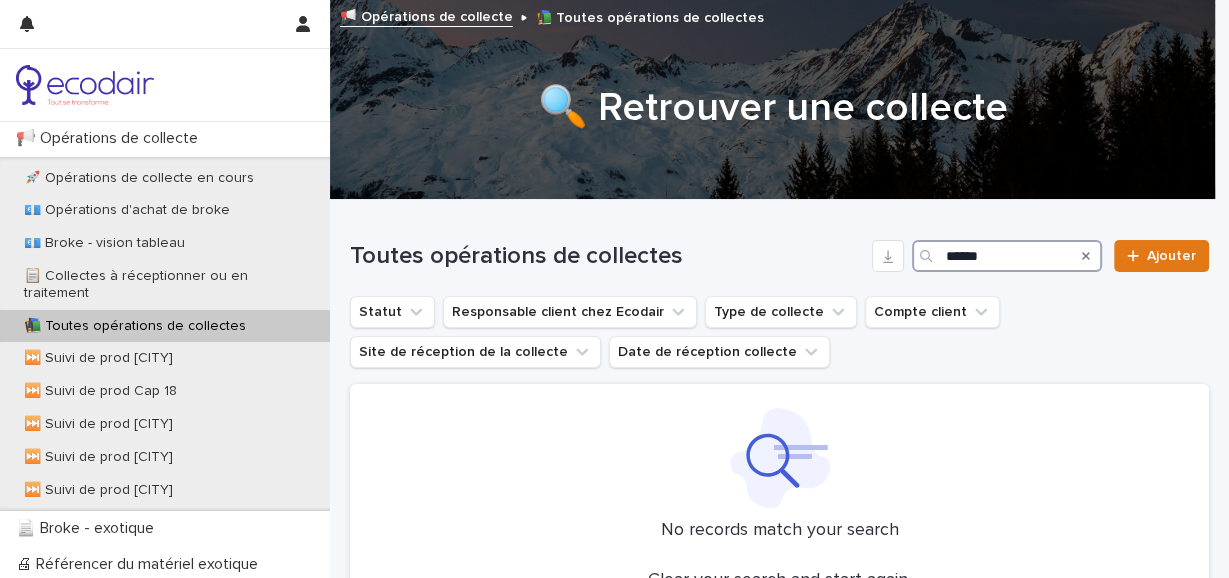 drag, startPoint x: 1010, startPoint y: 255, endPoint x: 920, endPoint y: 246, distance: 90.44888 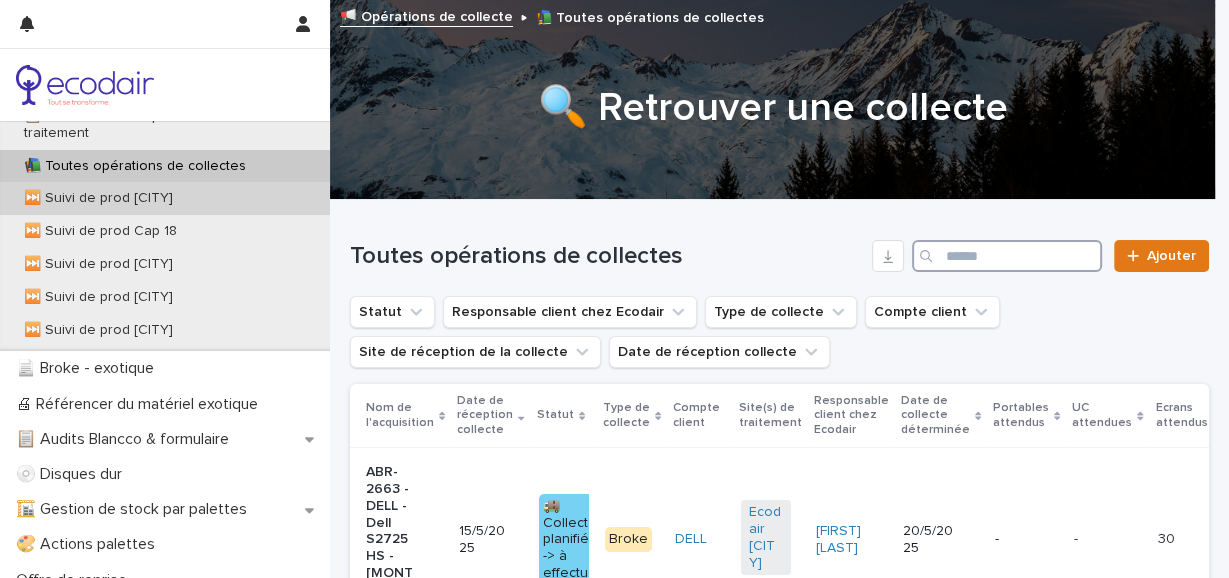scroll, scrollTop: 163, scrollLeft: 0, axis: vertical 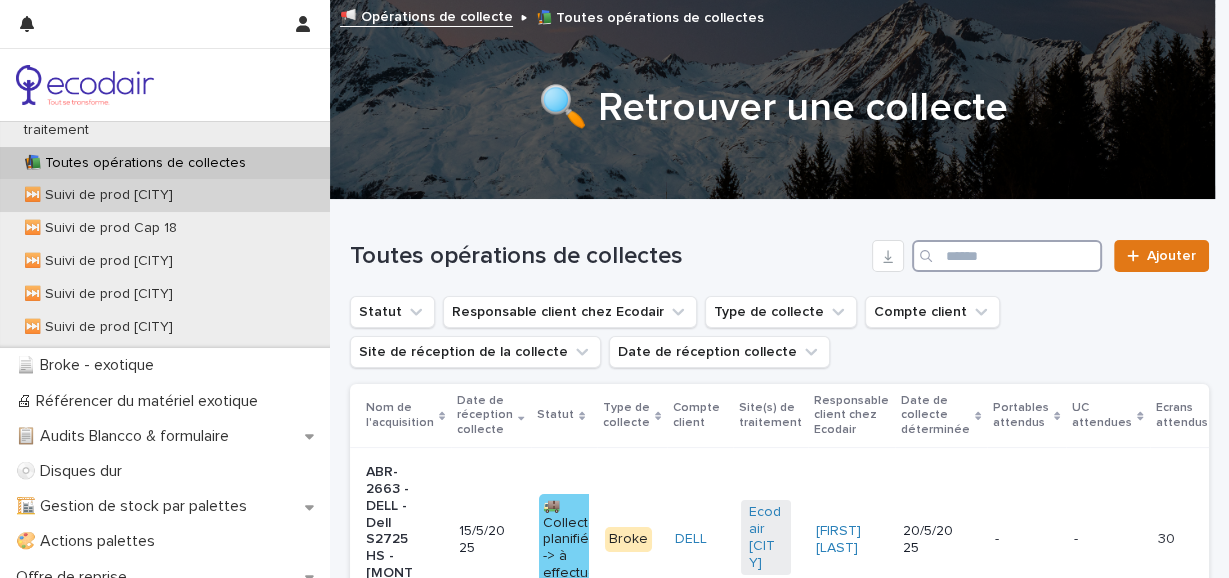 type 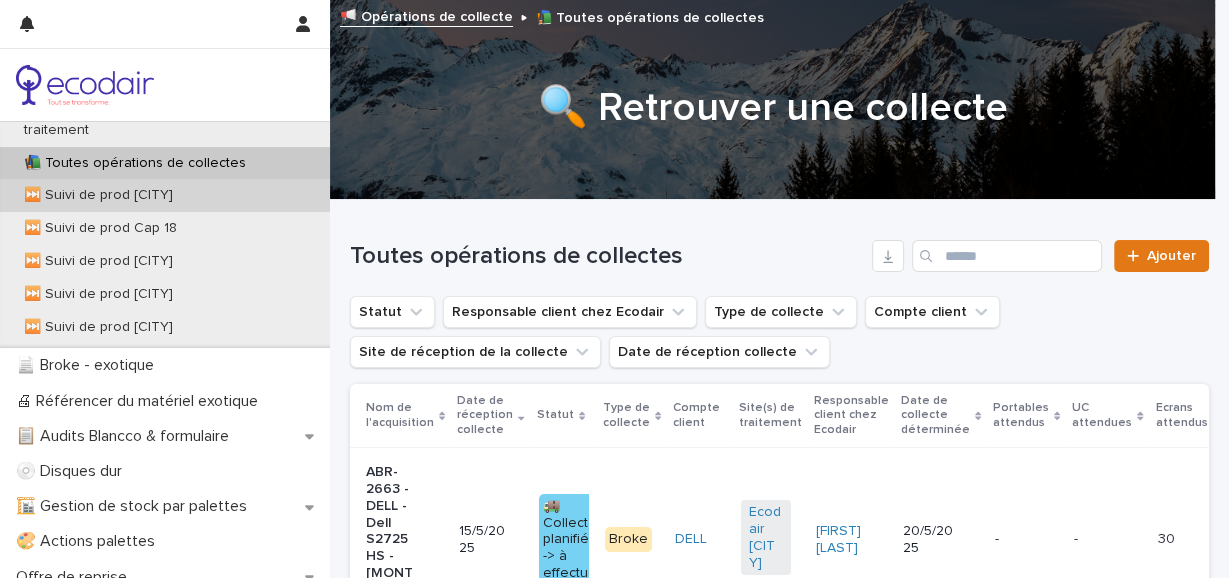 click on "⏭️ Suivi de prod [CITY]" at bounding box center (98, 195) 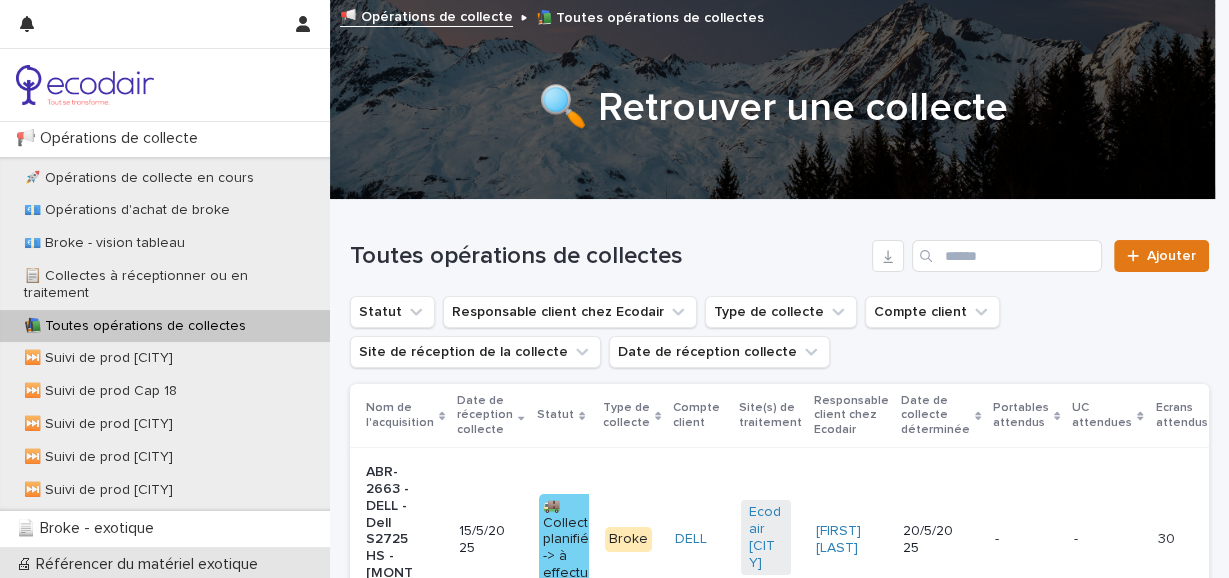 scroll, scrollTop: 163, scrollLeft: 0, axis: vertical 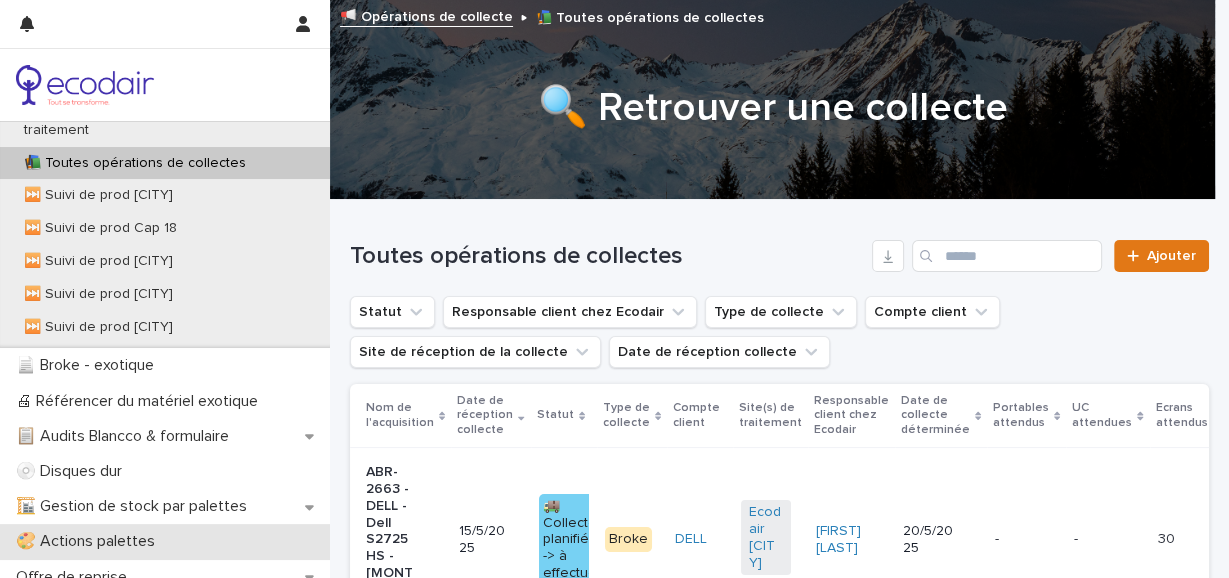 click on "🎨 Actions palettes" at bounding box center [165, 541] 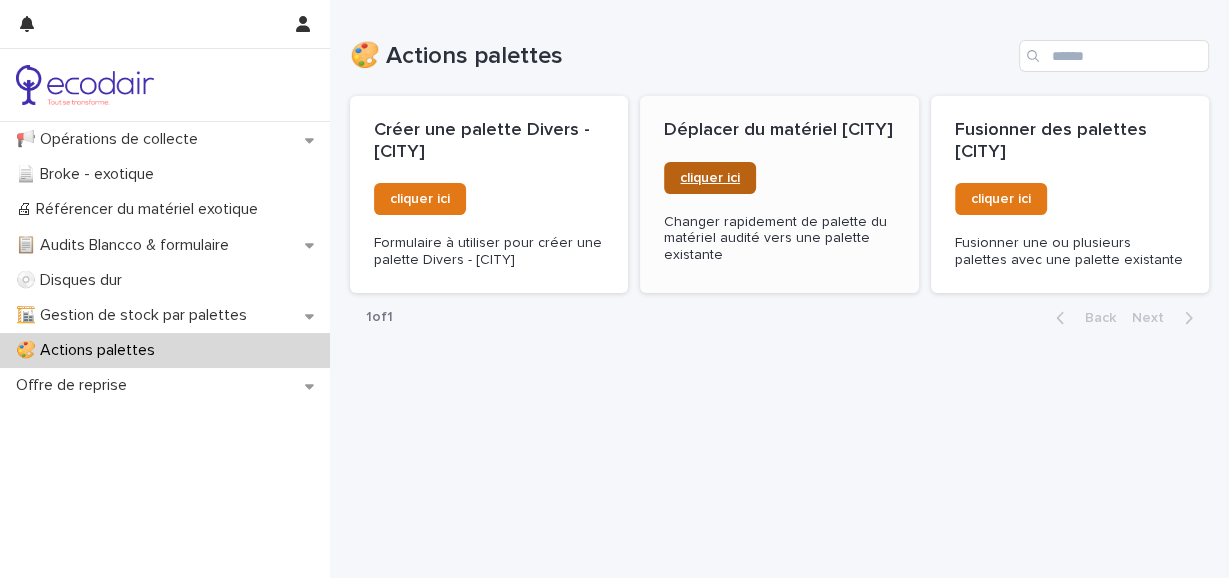 click on "cliquer ici" at bounding box center (710, 178) 